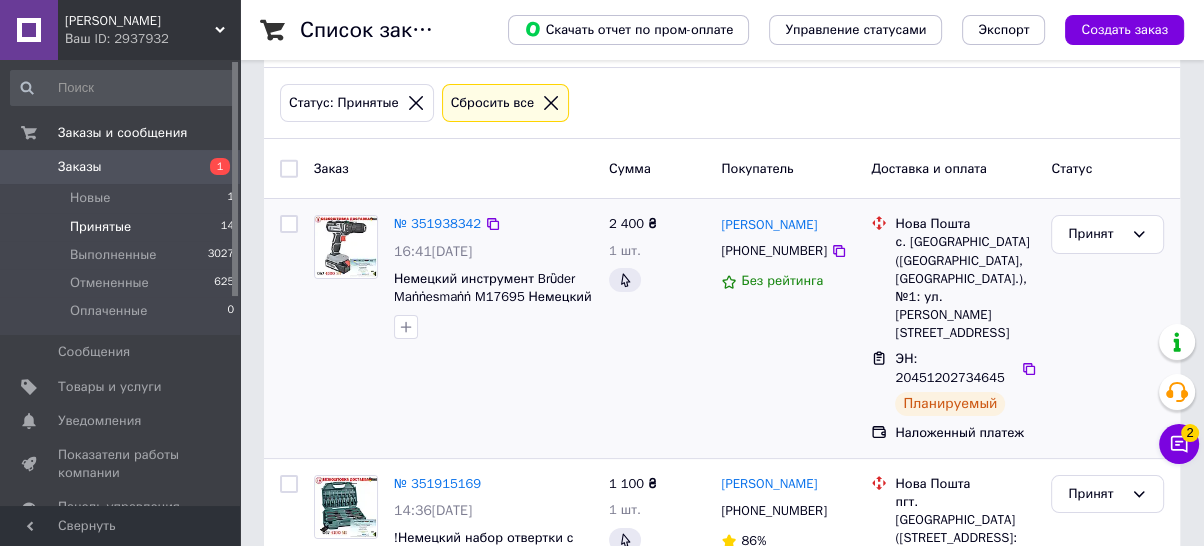 scroll, scrollTop: 0, scrollLeft: 0, axis: both 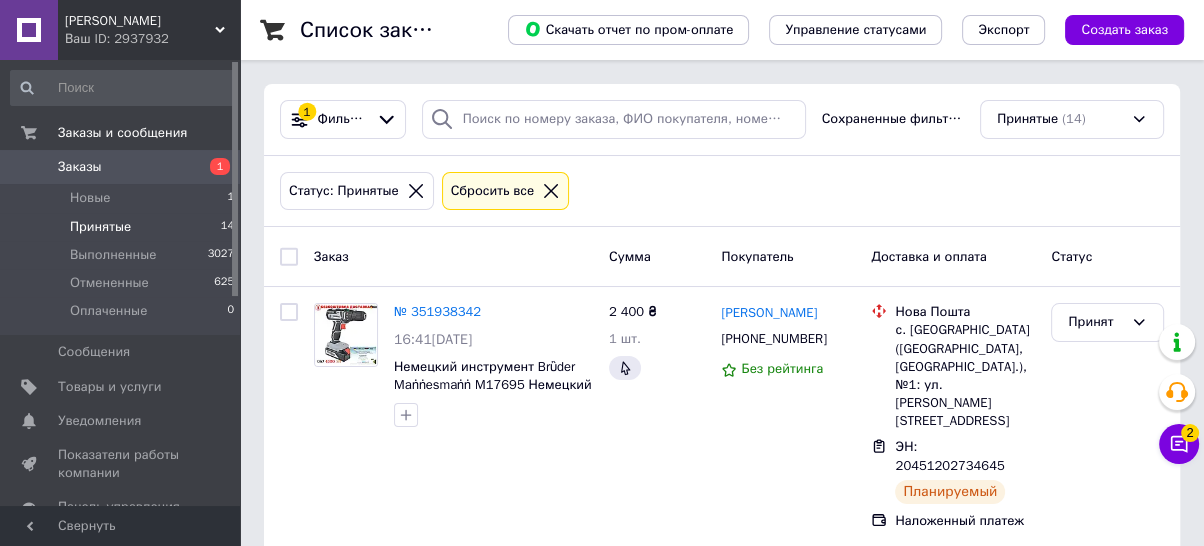 click 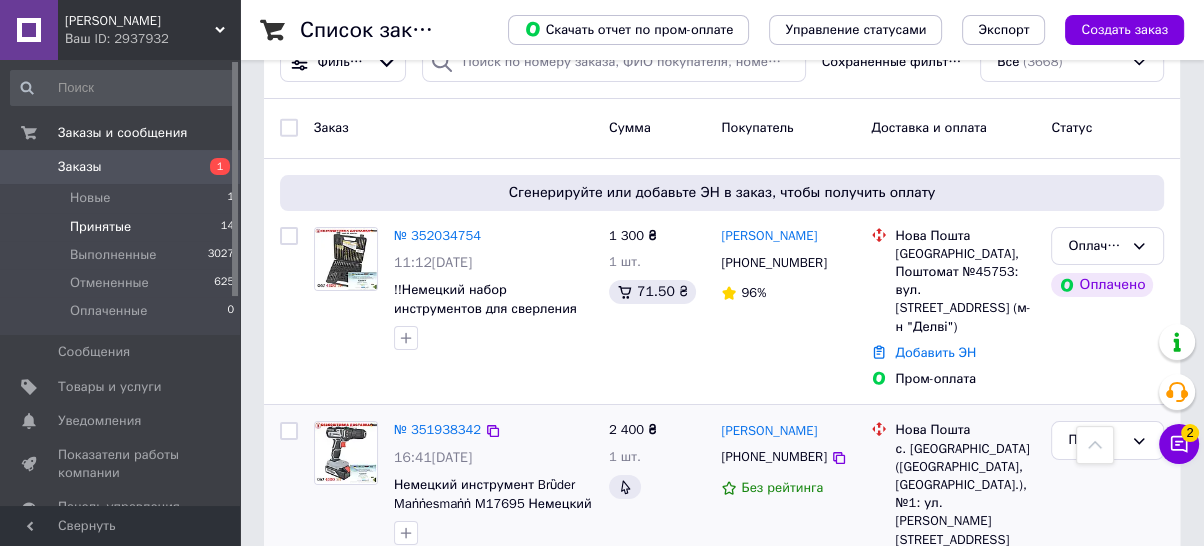 scroll, scrollTop: 0, scrollLeft: 0, axis: both 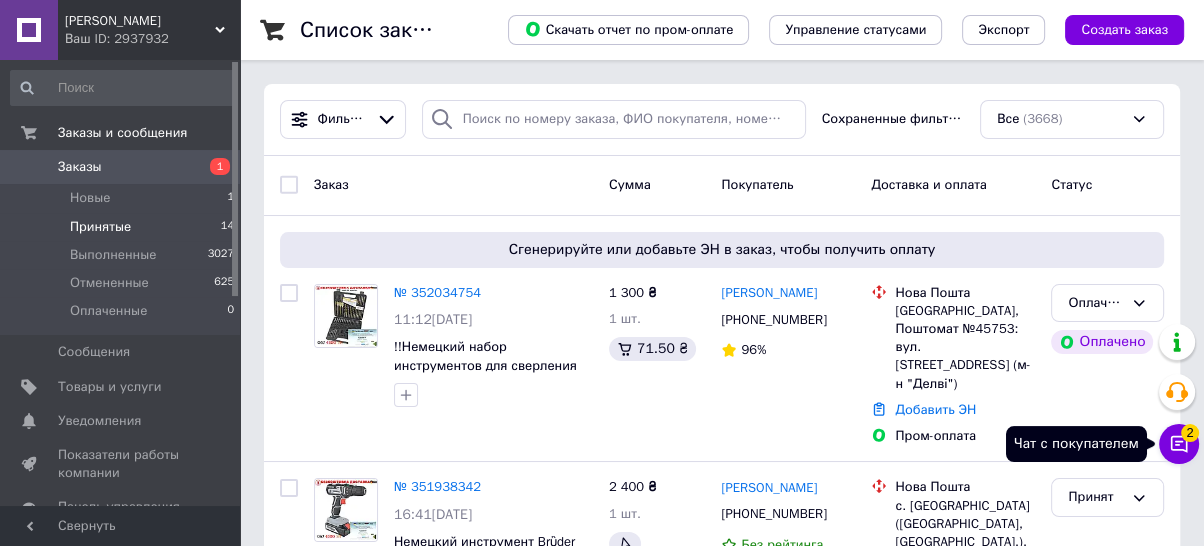 click 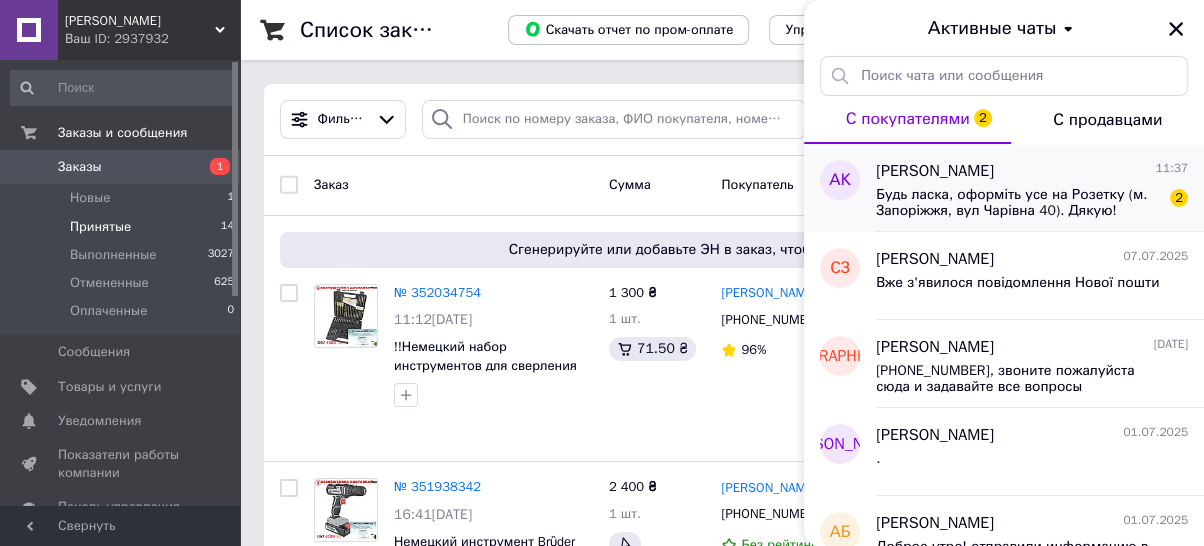 click on "Будь ласка, оформіть усе  на Розетку (м. Запоріжжя, вул Чарівна 40). Дякую!" at bounding box center [1018, 203] 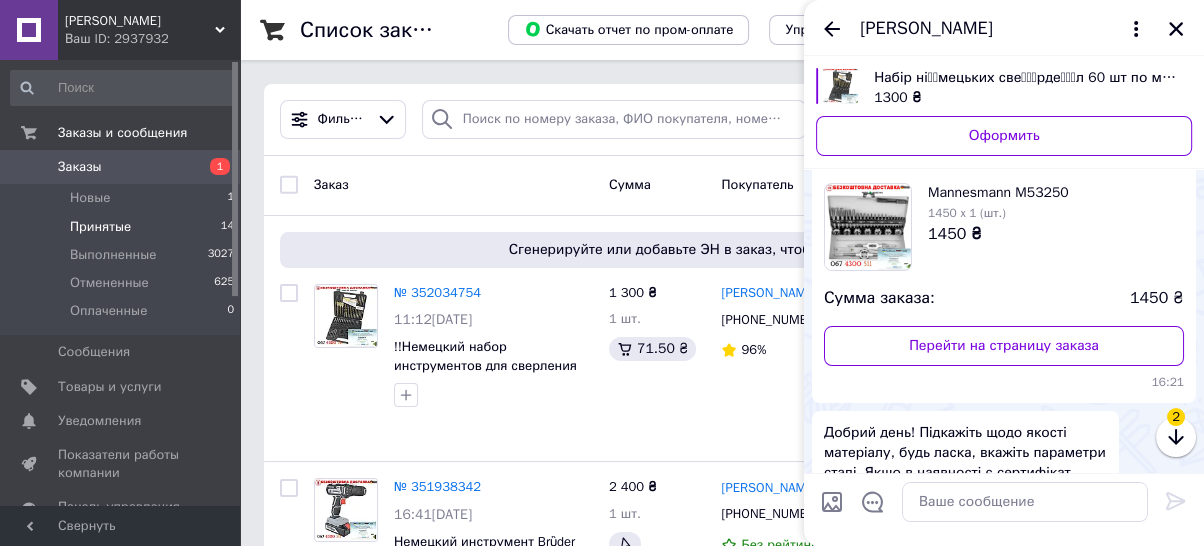 scroll, scrollTop: 1427, scrollLeft: 0, axis: vertical 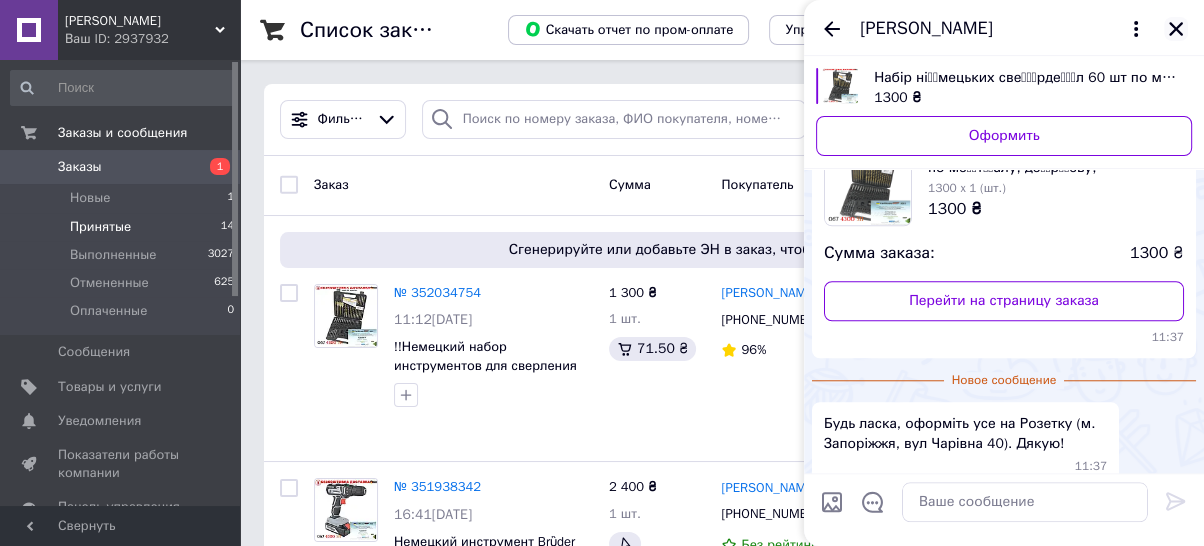click 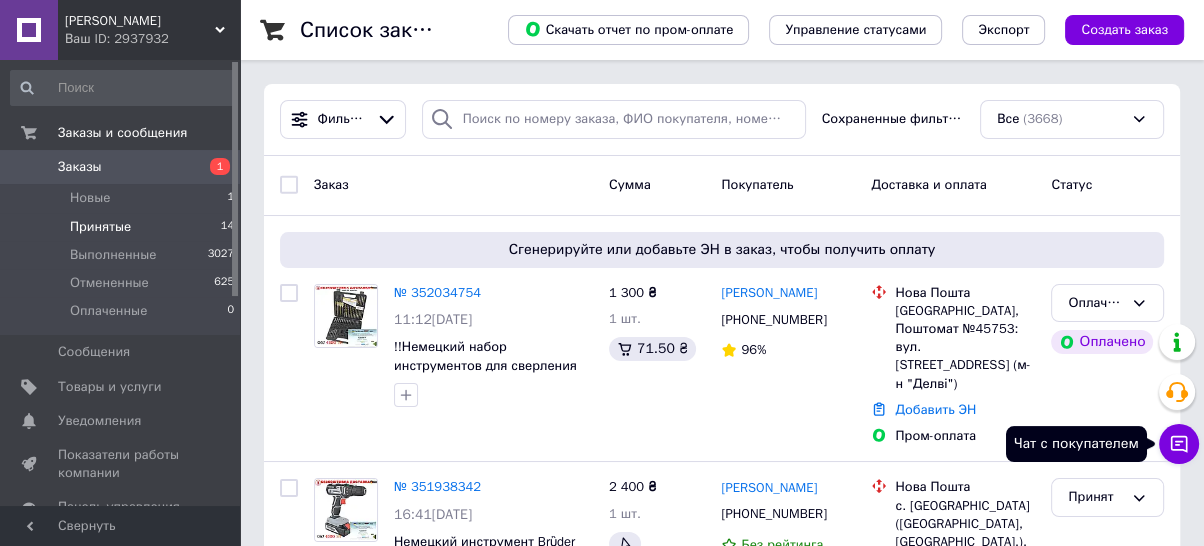 click 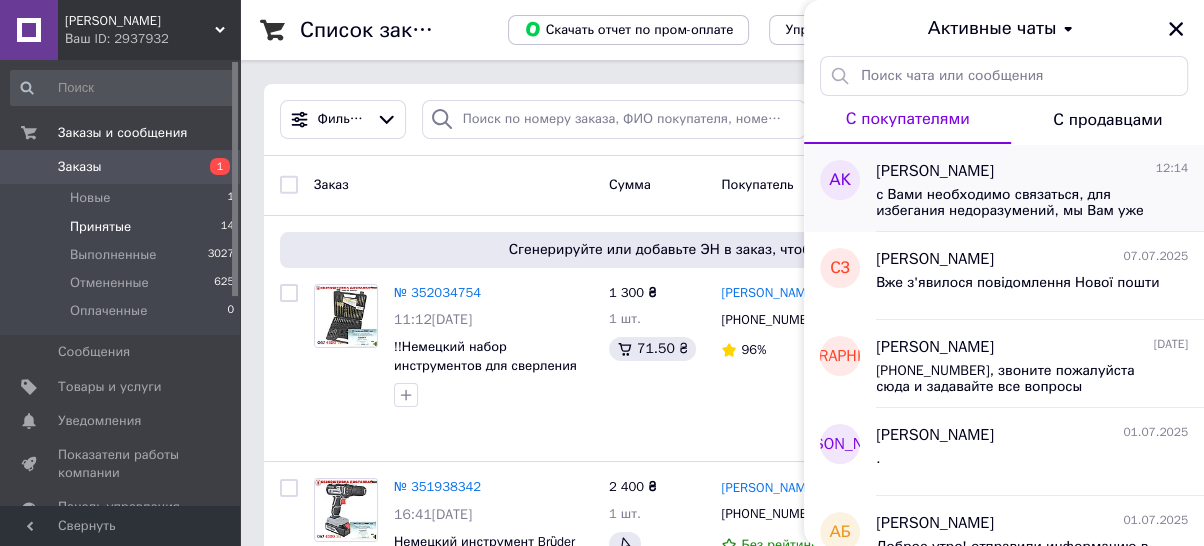 click on "с Вами необходимо связаться, для избегания недоразумений, мы Вам уже звонили с 067 43 00511, Вы не брали трубку" at bounding box center (1018, 203) 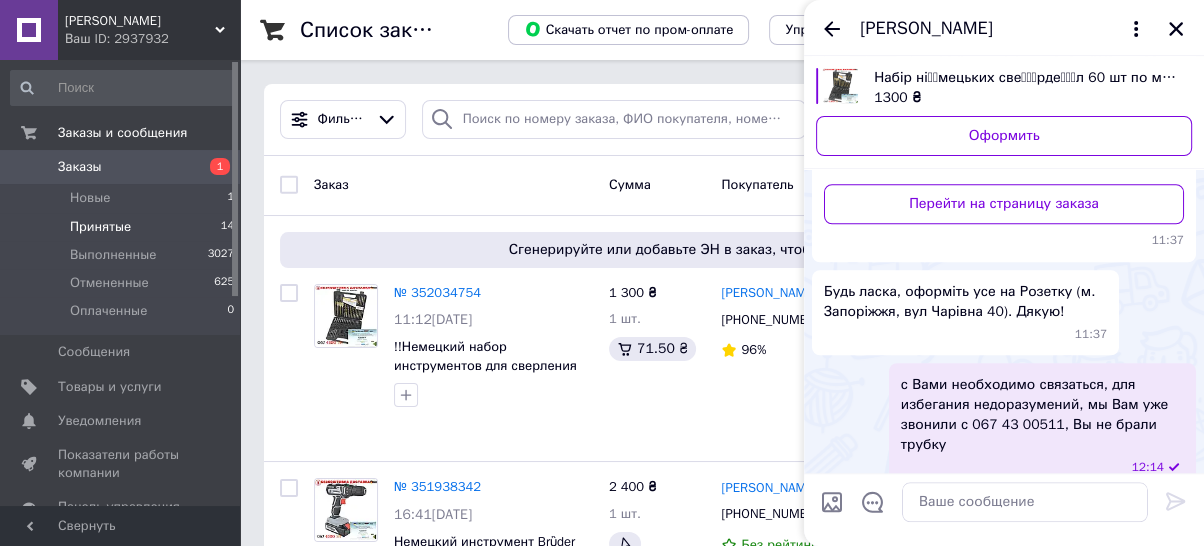 scroll, scrollTop: 1422, scrollLeft: 0, axis: vertical 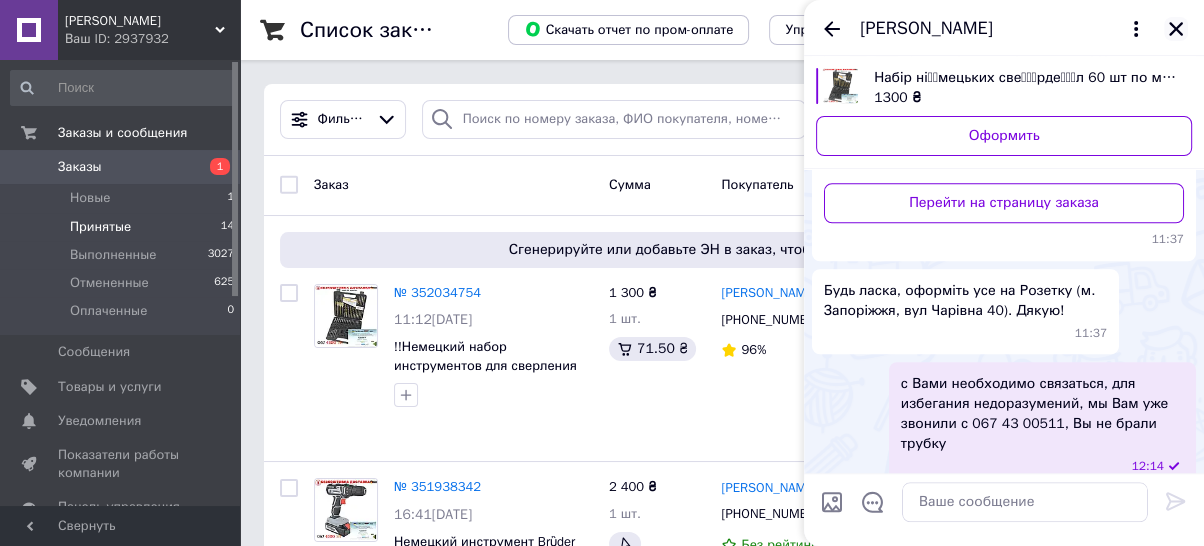 click 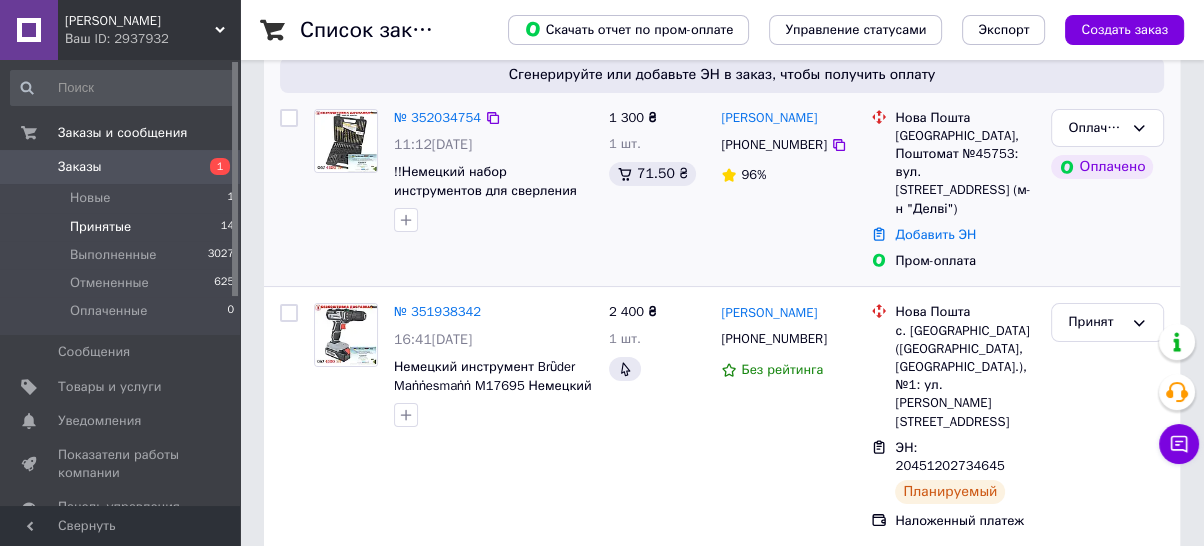scroll, scrollTop: 222, scrollLeft: 0, axis: vertical 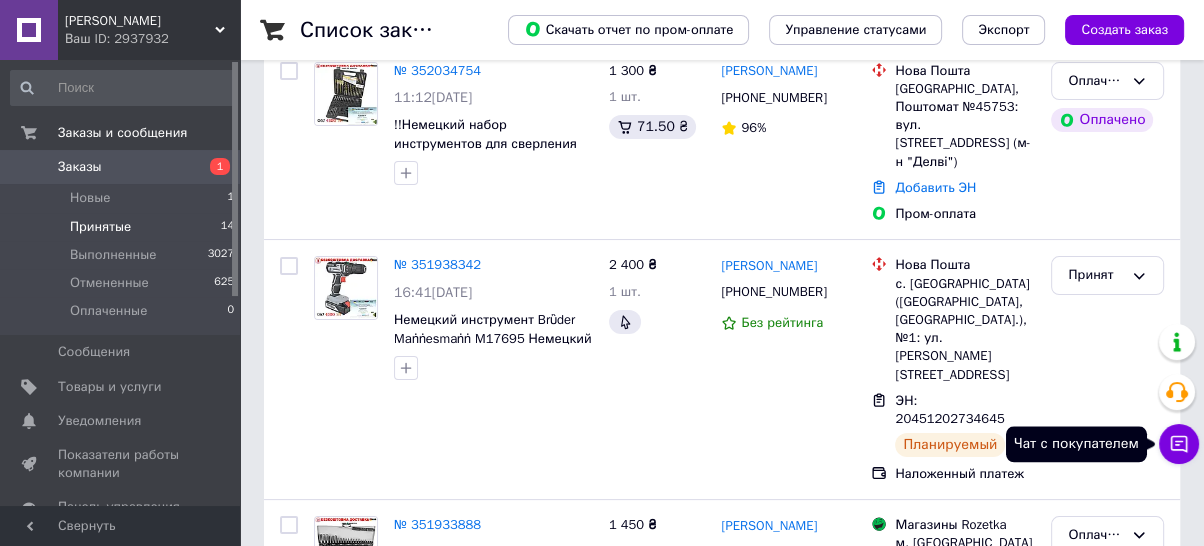click 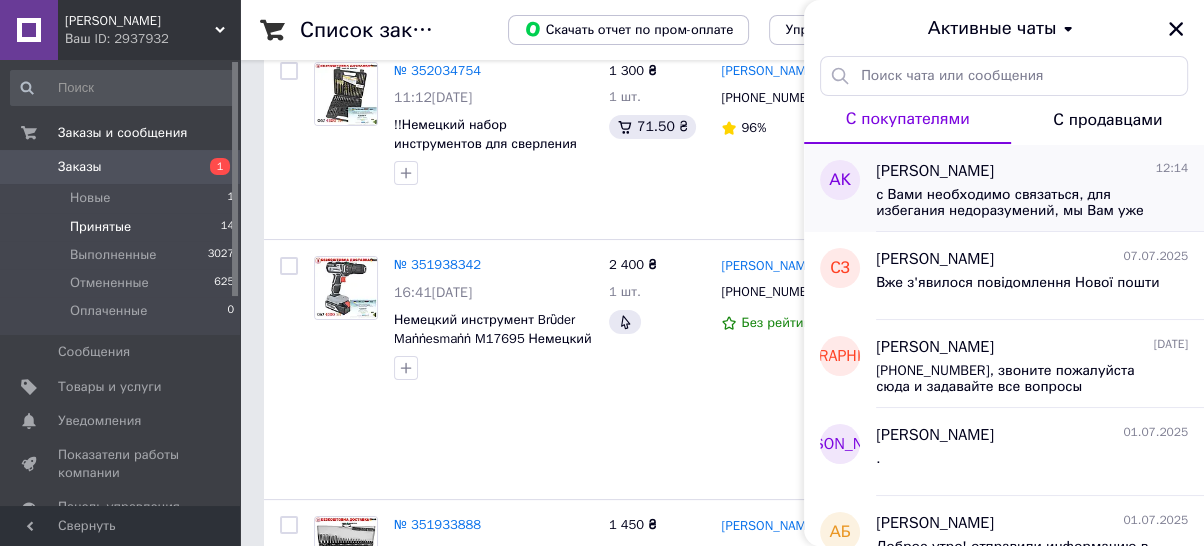 click on "с Вами необходимо связаться, для избегания недоразумений, мы Вам уже звонили с 067 43 00511, Вы не брали трубку" at bounding box center (1018, 203) 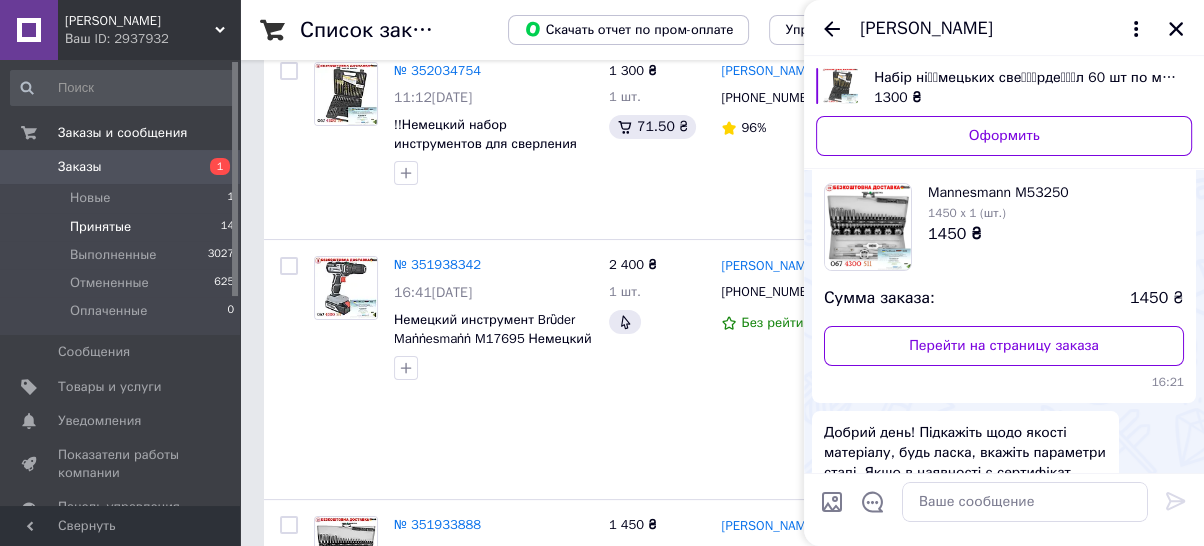 scroll, scrollTop: 1524, scrollLeft: 0, axis: vertical 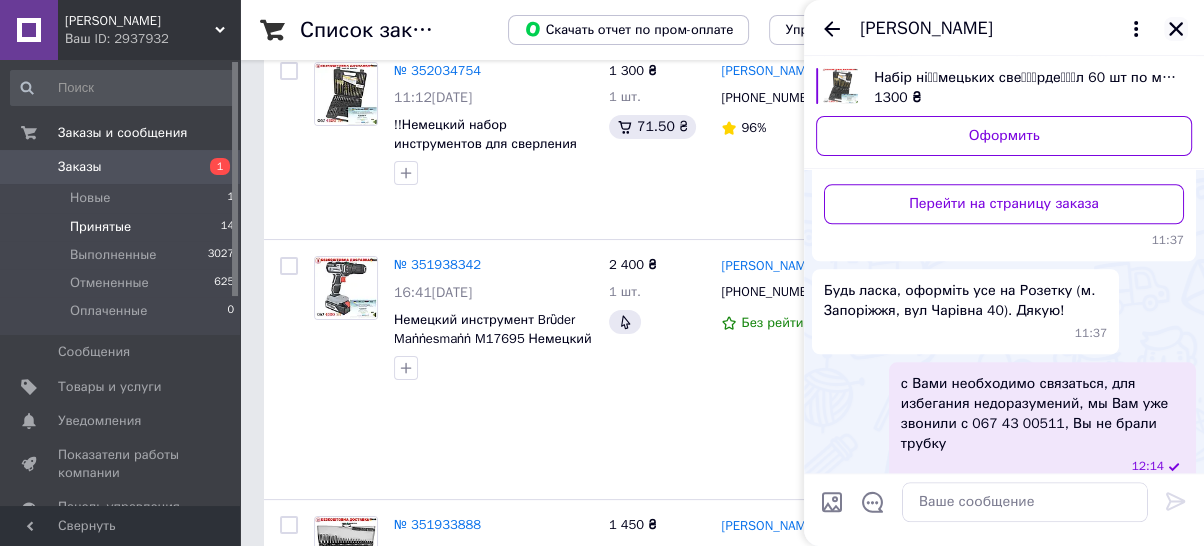 click 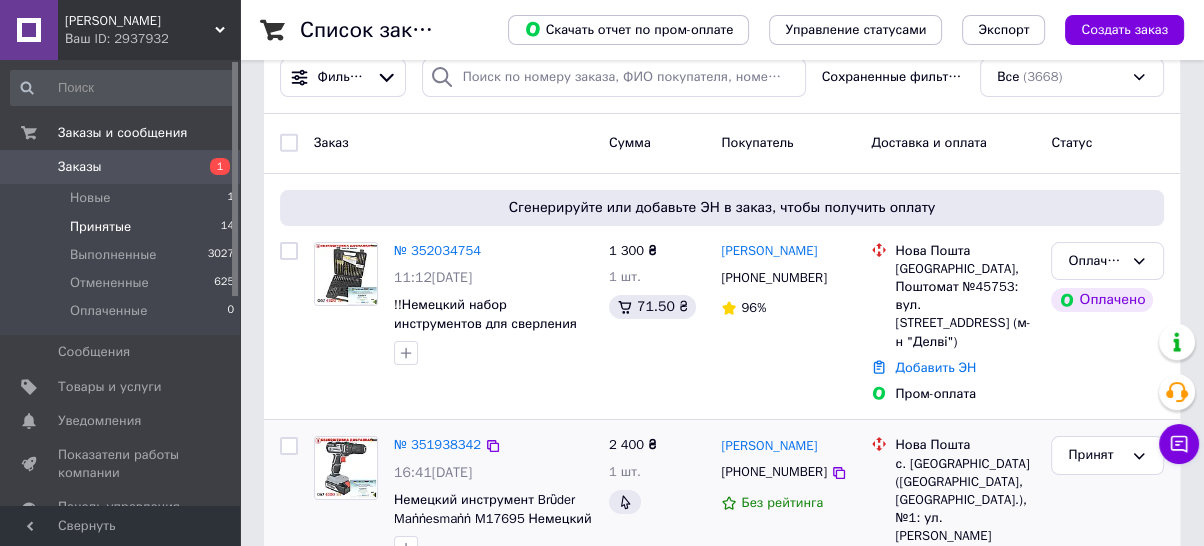 scroll, scrollTop: 0, scrollLeft: 0, axis: both 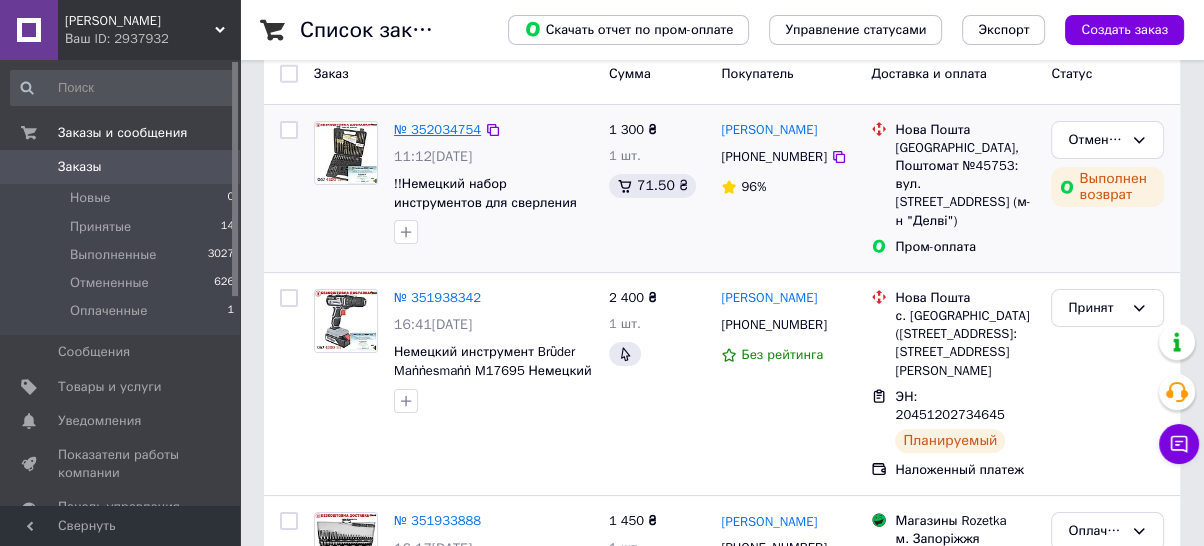 click on "№ 352034754" at bounding box center [437, 129] 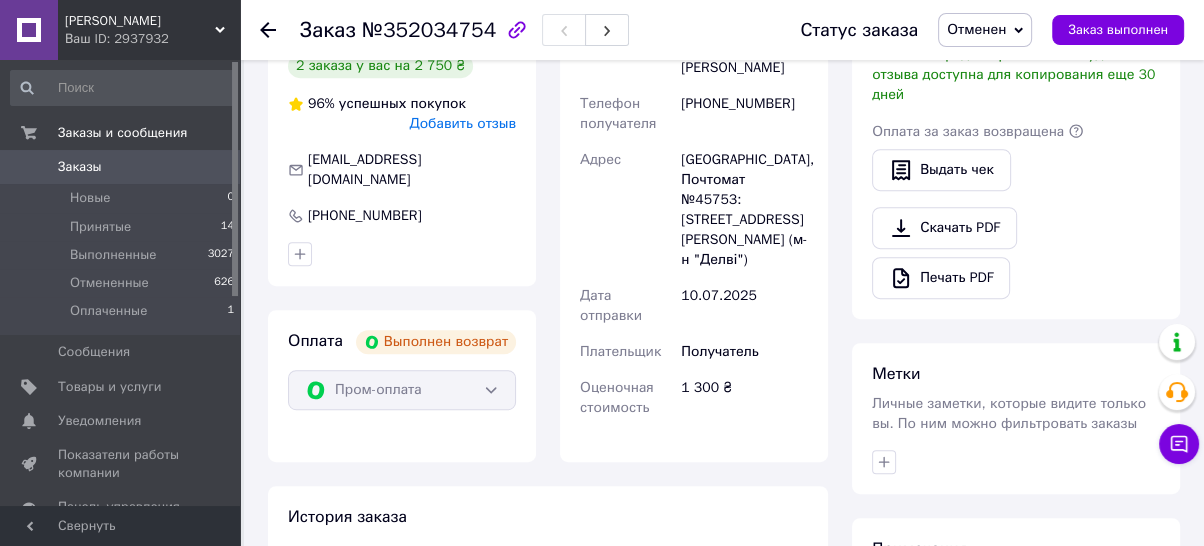 scroll, scrollTop: 589, scrollLeft: 0, axis: vertical 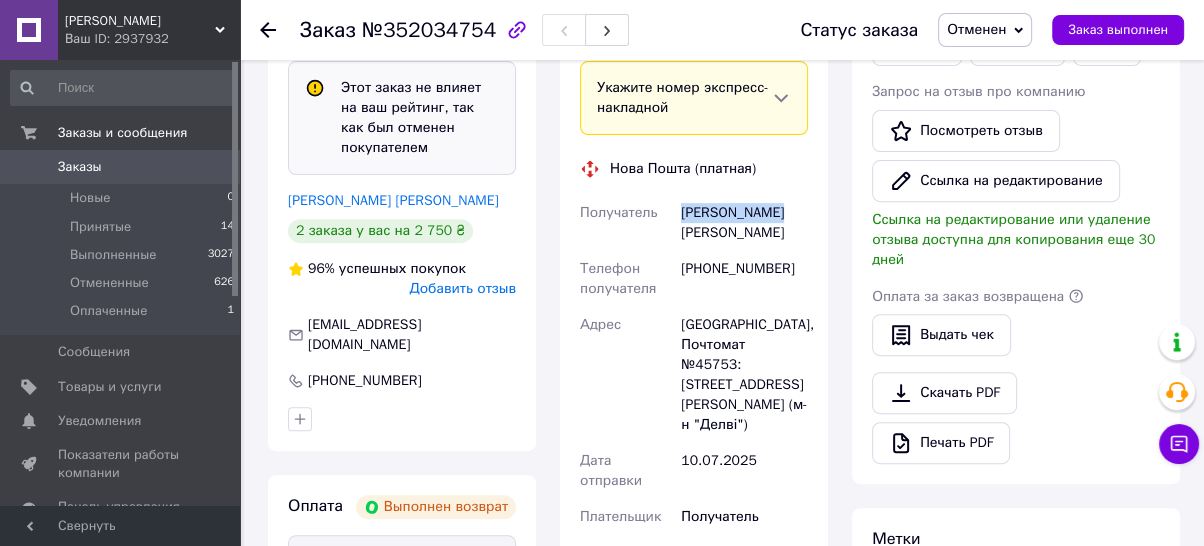 drag, startPoint x: 777, startPoint y: 187, endPoint x: 683, endPoint y: 195, distance: 94.33981 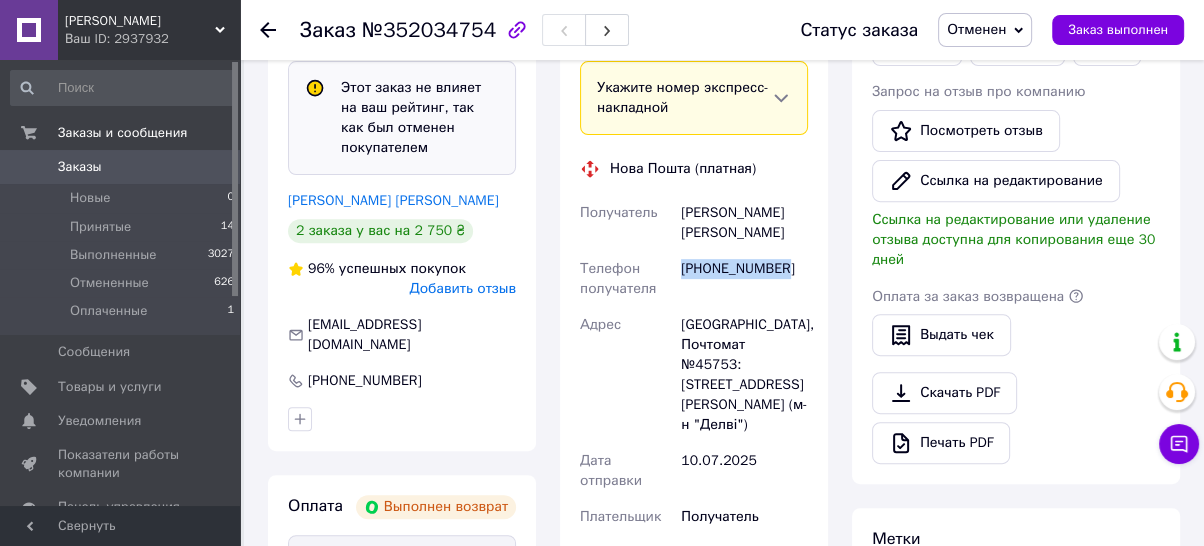 click on "[PHONE_NUMBER]" at bounding box center (744, 279) 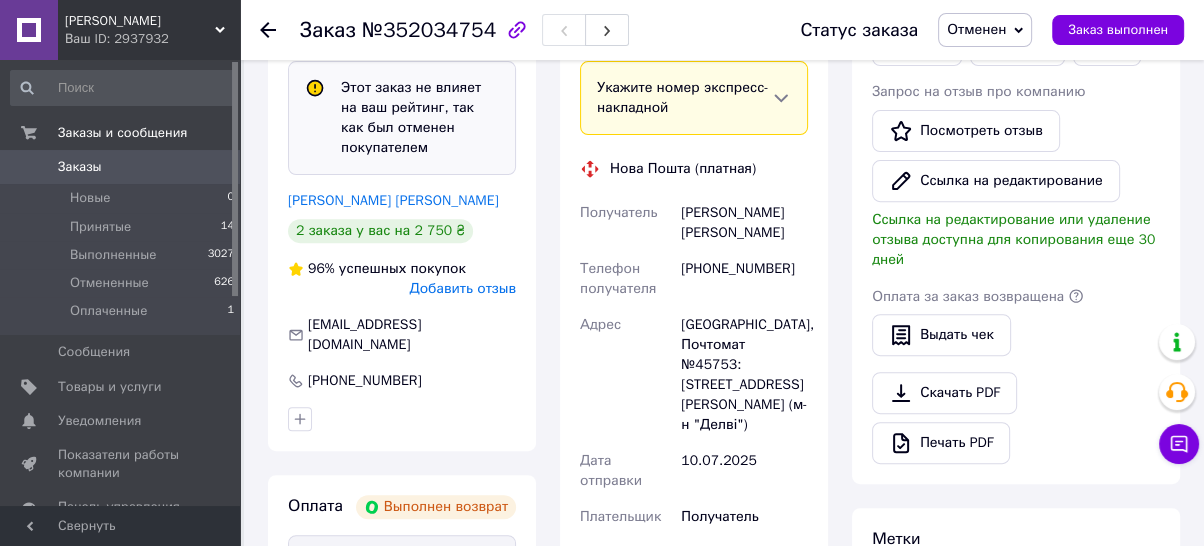 click on "№352034754" at bounding box center (429, 30) 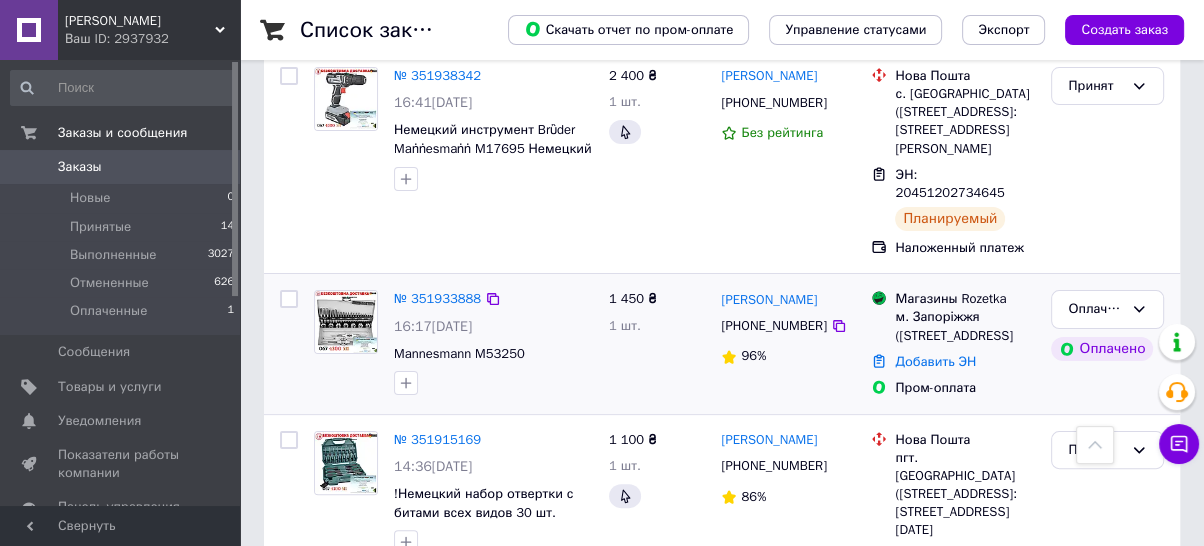 scroll, scrollTop: 444, scrollLeft: 0, axis: vertical 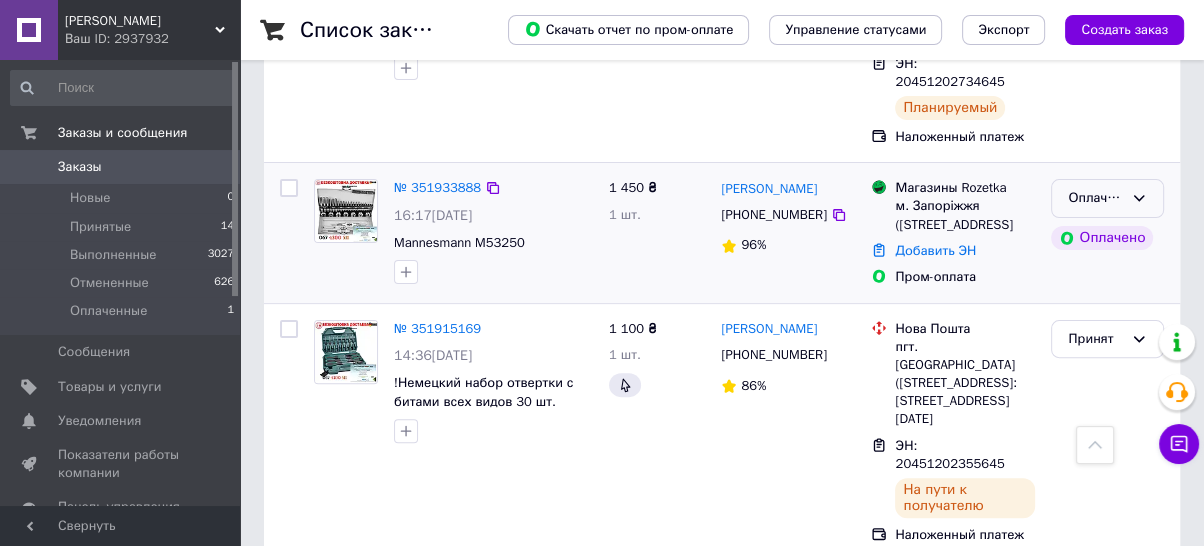 click 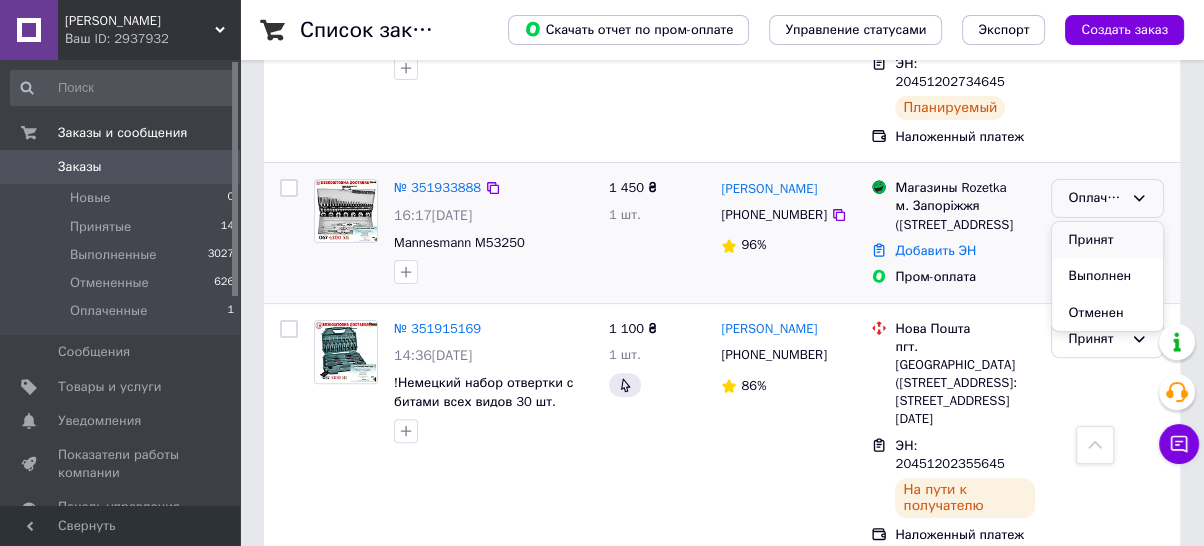 click on "Принят" at bounding box center (1107, 240) 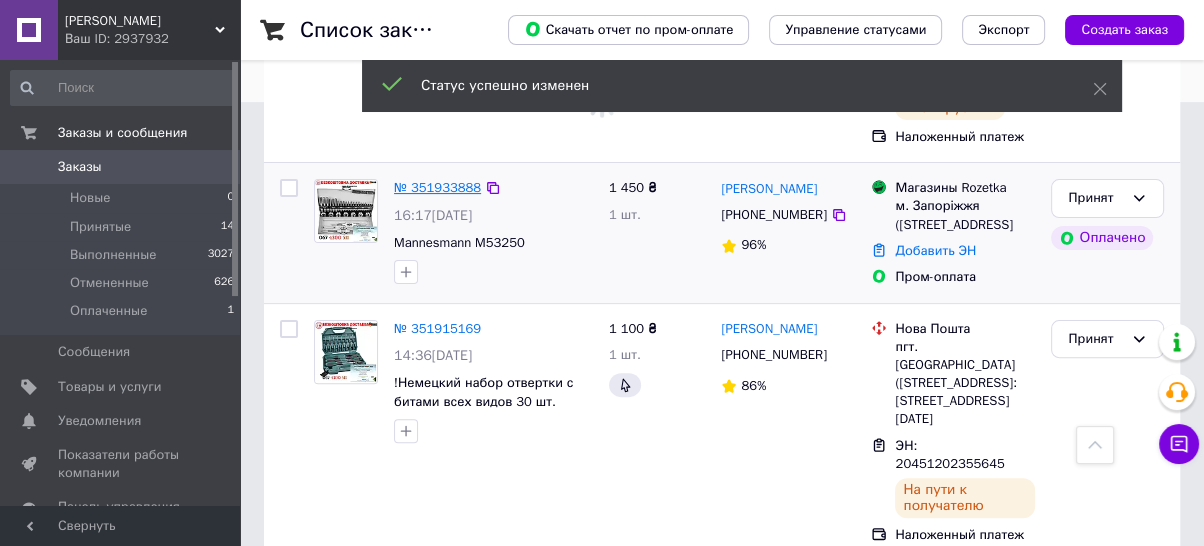 click on "№ 351933888" at bounding box center (437, 187) 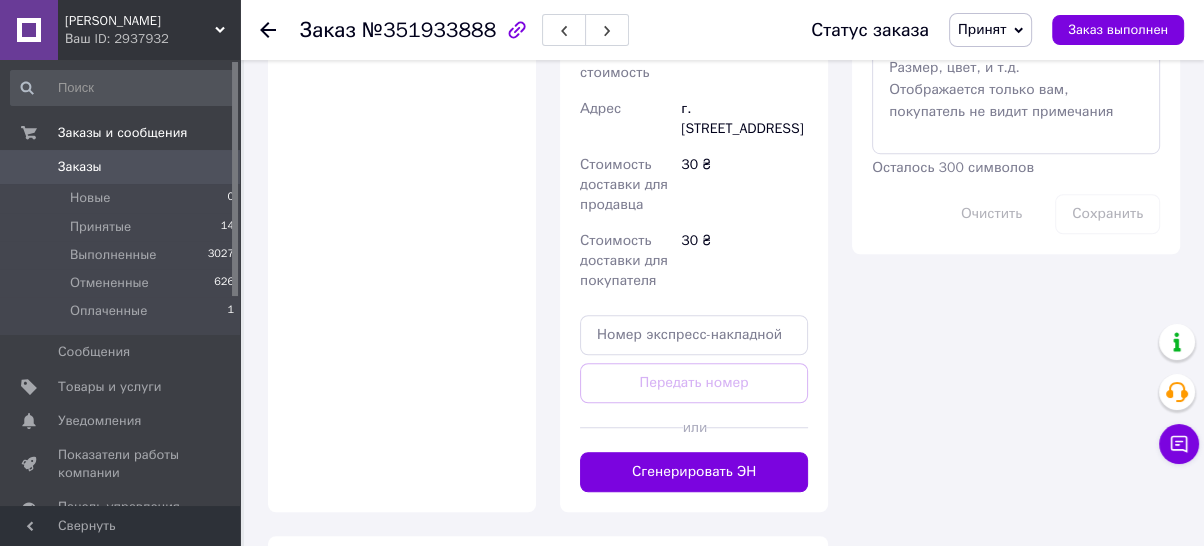 scroll, scrollTop: 1222, scrollLeft: 0, axis: vertical 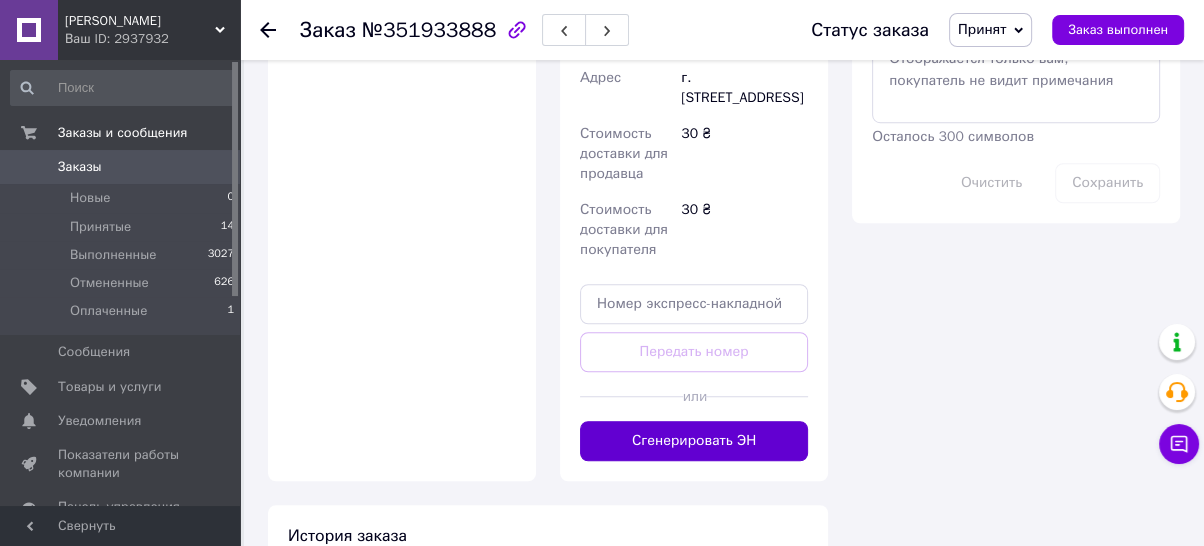 click on "Сгенерировать ЭН" at bounding box center [694, 441] 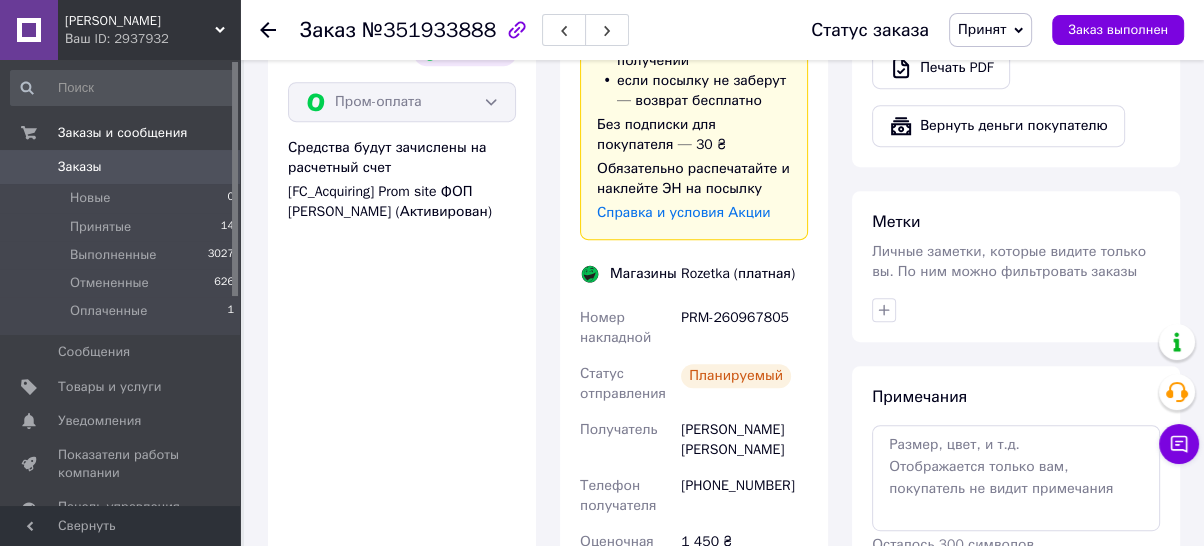 scroll, scrollTop: 888, scrollLeft: 0, axis: vertical 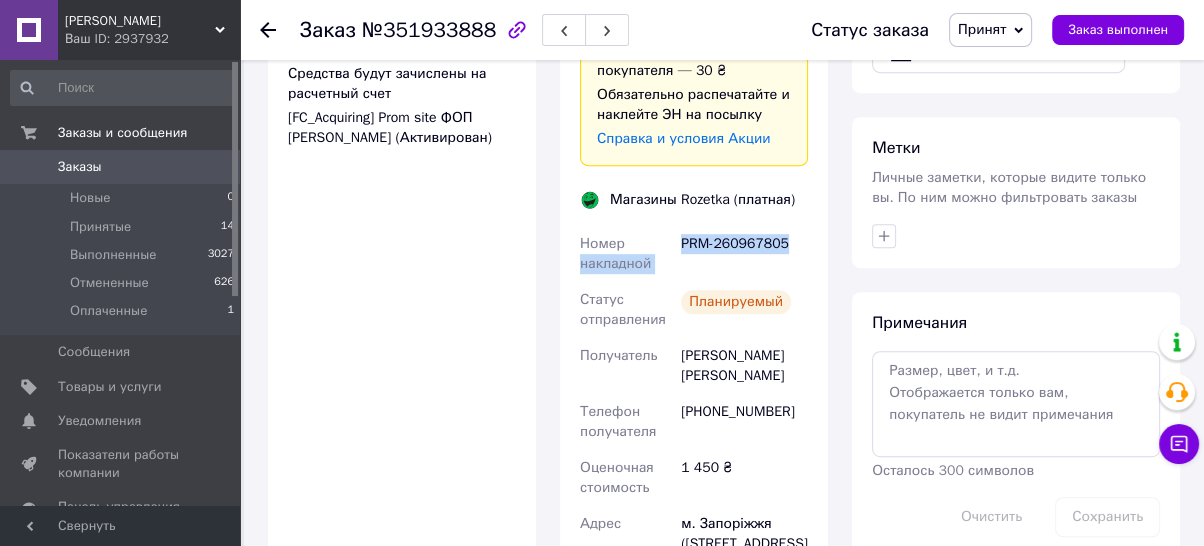 drag, startPoint x: 796, startPoint y: 242, endPoint x: 670, endPoint y: 248, distance: 126.14278 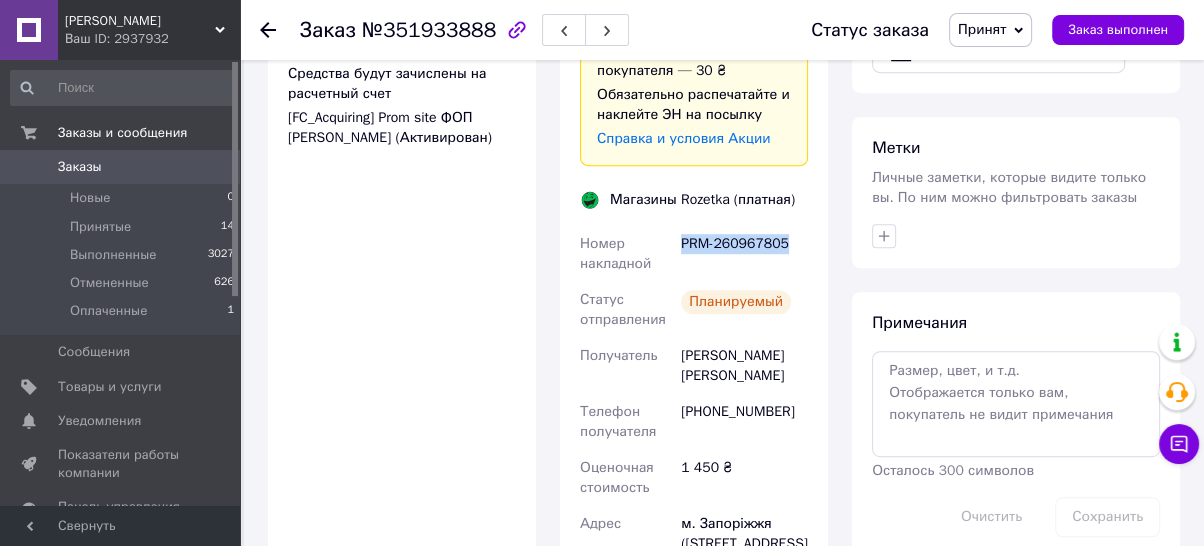 drag, startPoint x: 793, startPoint y: 240, endPoint x: 682, endPoint y: 249, distance: 111.364265 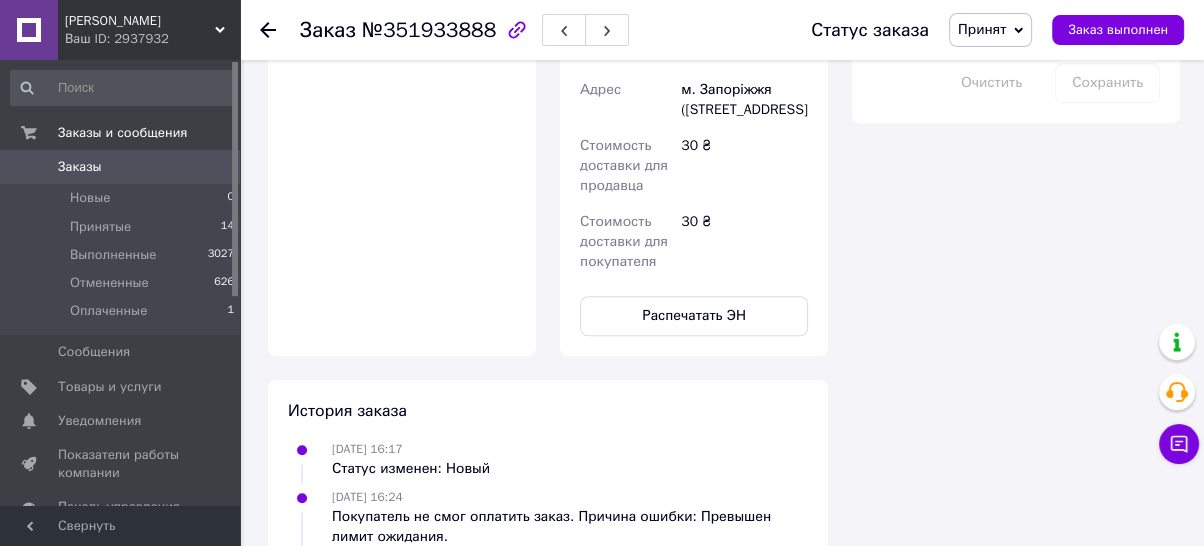 scroll, scrollTop: 1333, scrollLeft: 0, axis: vertical 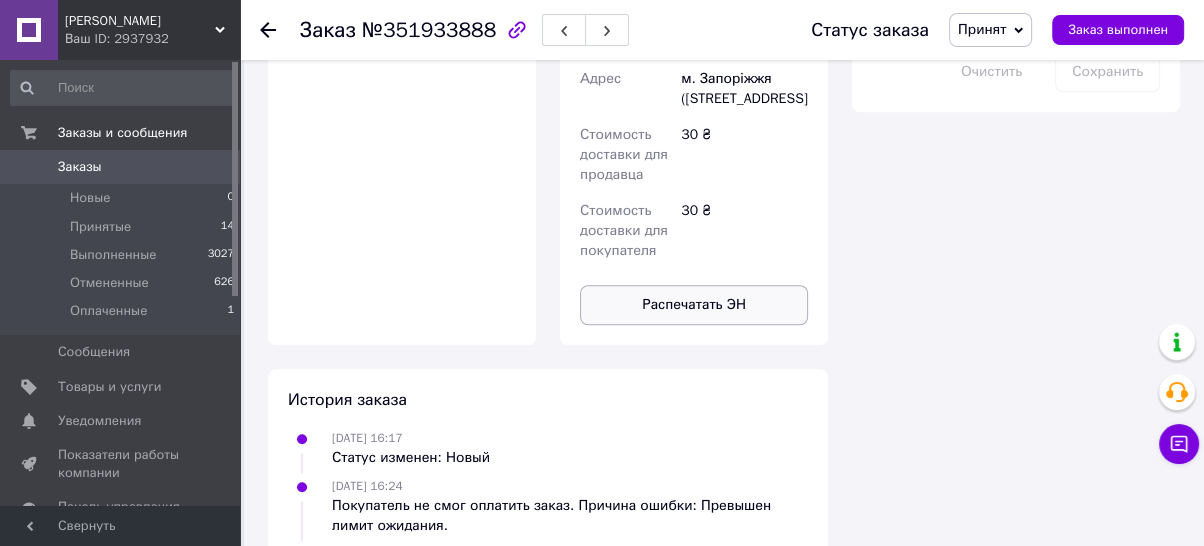 click on "Распечатать ЭН" at bounding box center (694, 305) 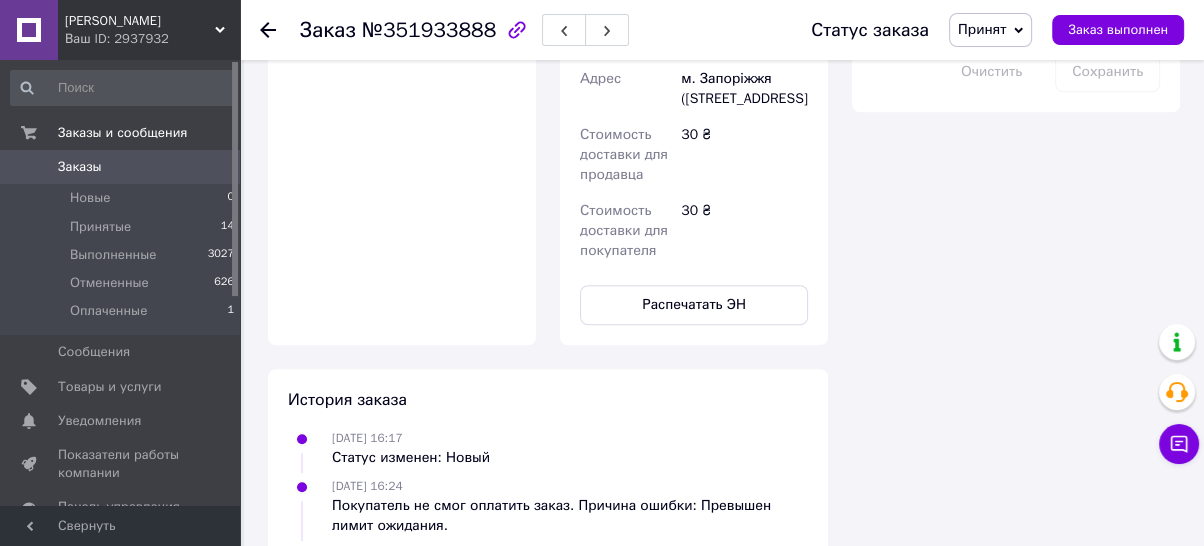 click 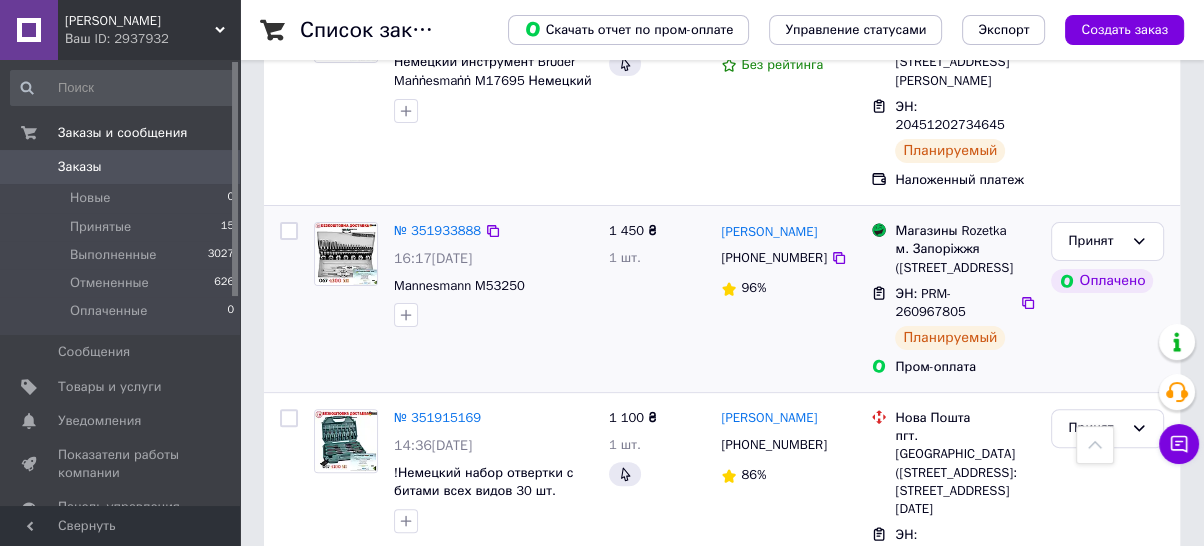 scroll, scrollTop: 444, scrollLeft: 0, axis: vertical 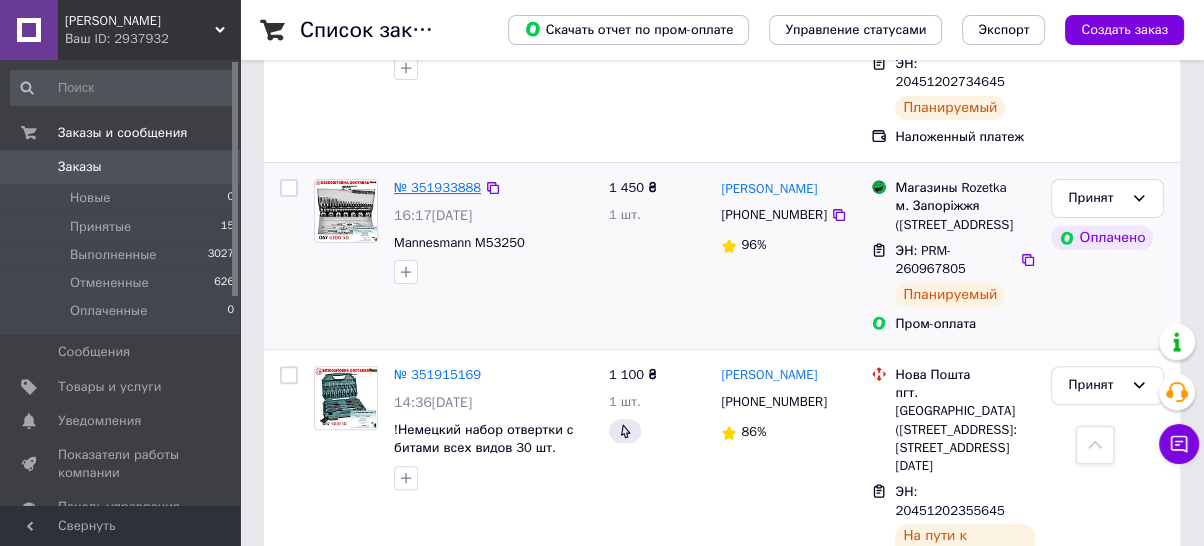 click on "№ 351933888" at bounding box center [437, 187] 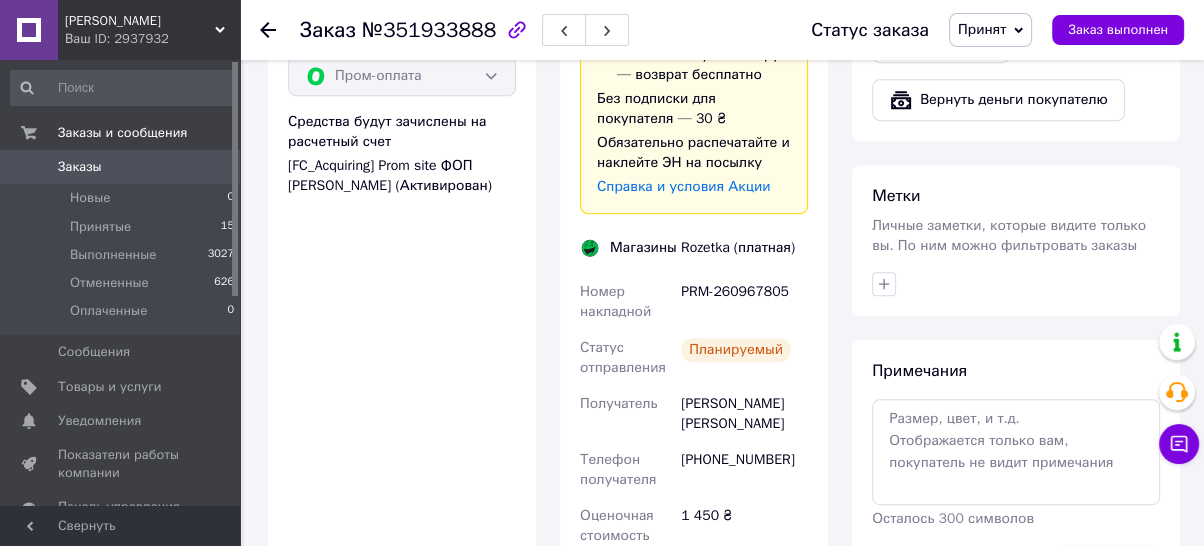 scroll, scrollTop: 888, scrollLeft: 0, axis: vertical 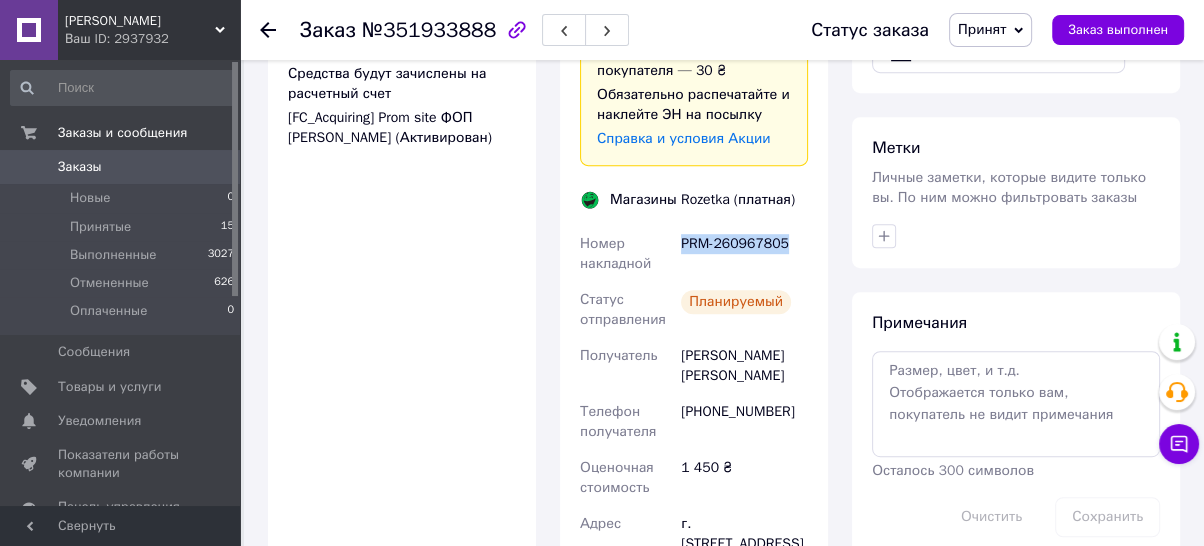 drag, startPoint x: 794, startPoint y: 242, endPoint x: 682, endPoint y: 241, distance: 112.00446 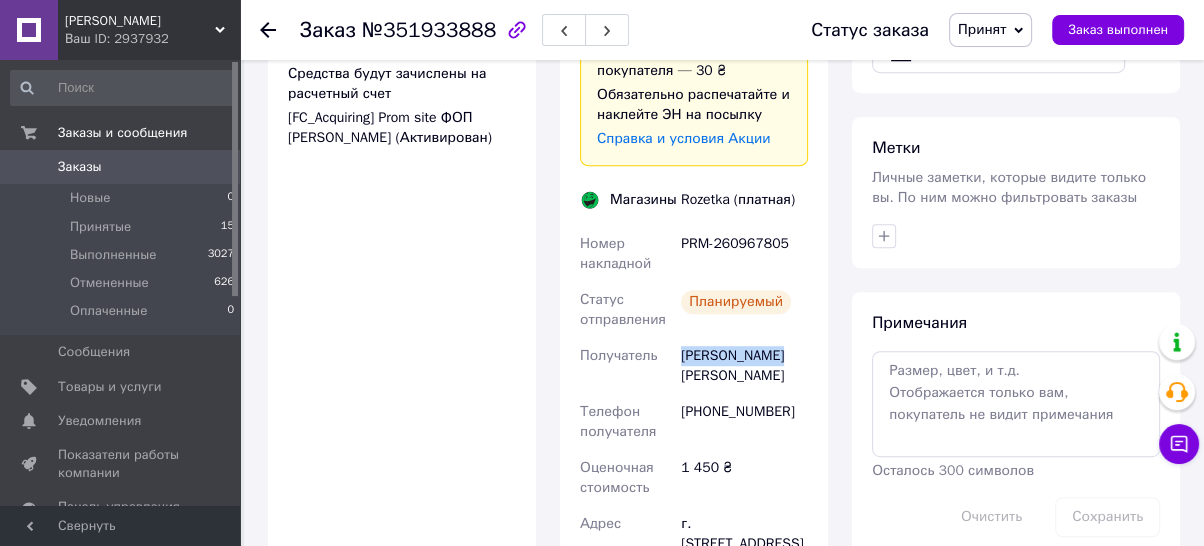 drag, startPoint x: 783, startPoint y: 355, endPoint x: 681, endPoint y: 363, distance: 102.31325 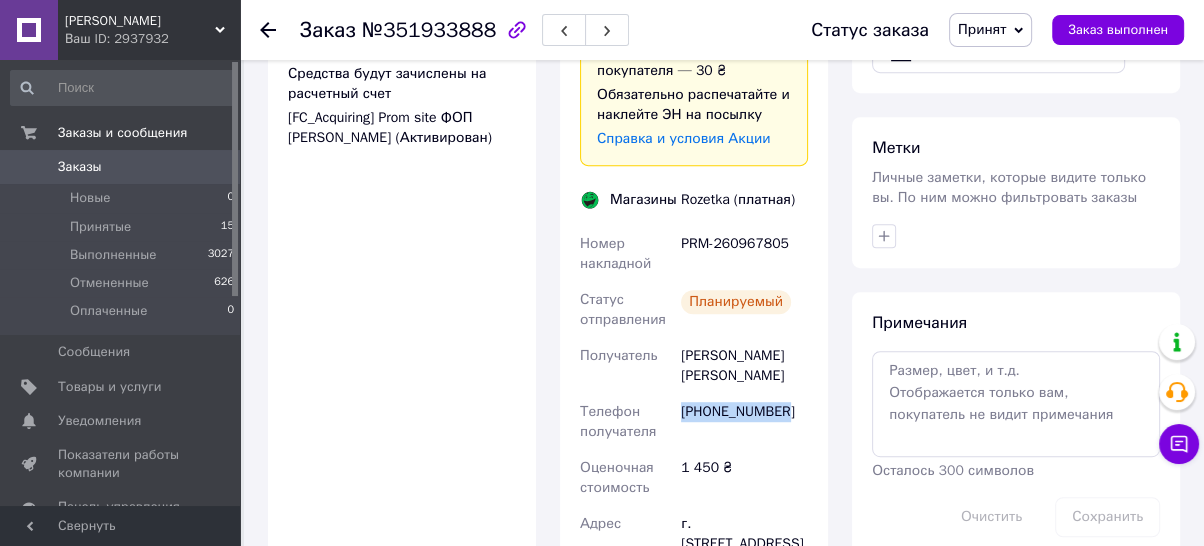 drag, startPoint x: 785, startPoint y: 389, endPoint x: 681, endPoint y: 393, distance: 104.0769 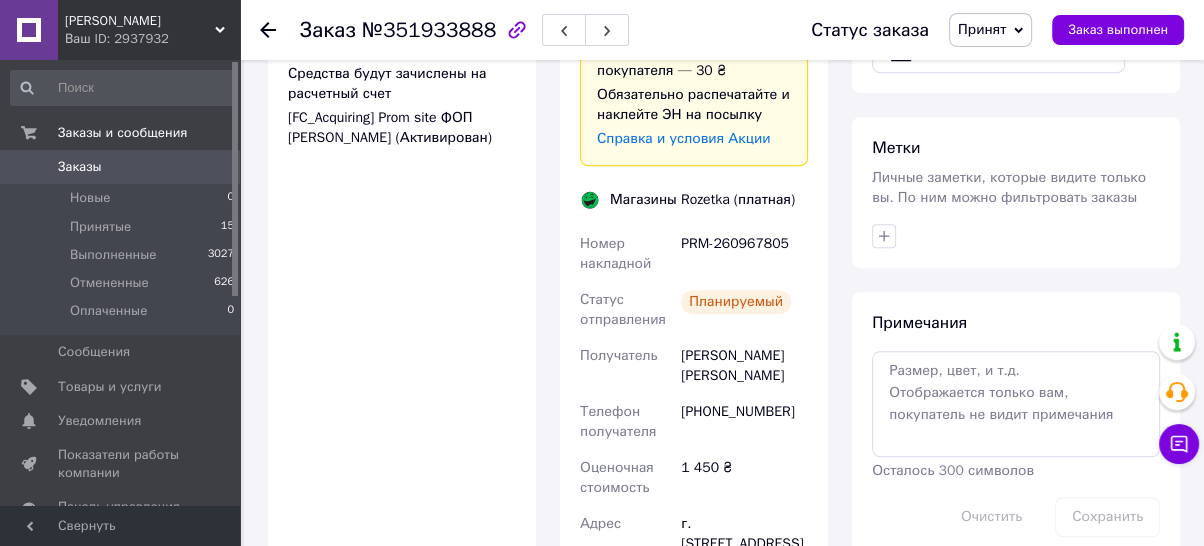 click on "№351933888" at bounding box center [429, 30] 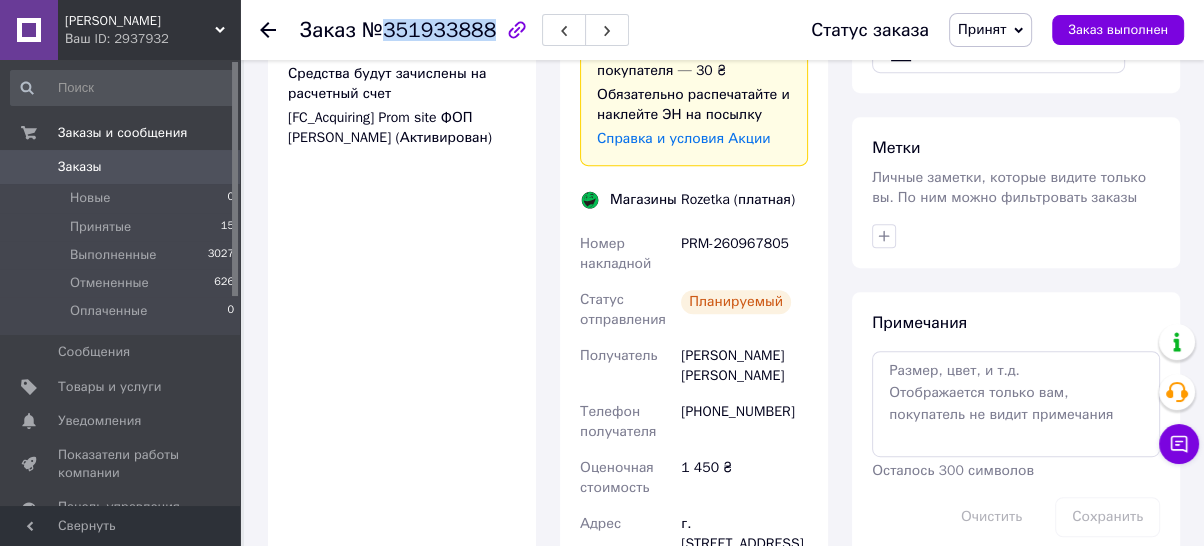 click on "№351933888" at bounding box center [429, 30] 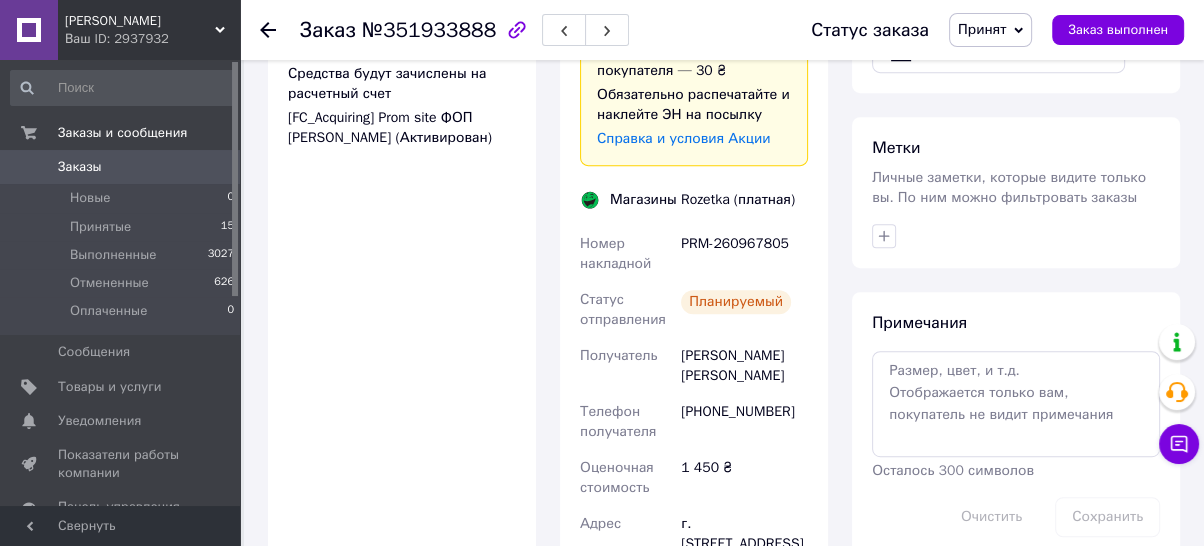 click at bounding box center (280, 30) 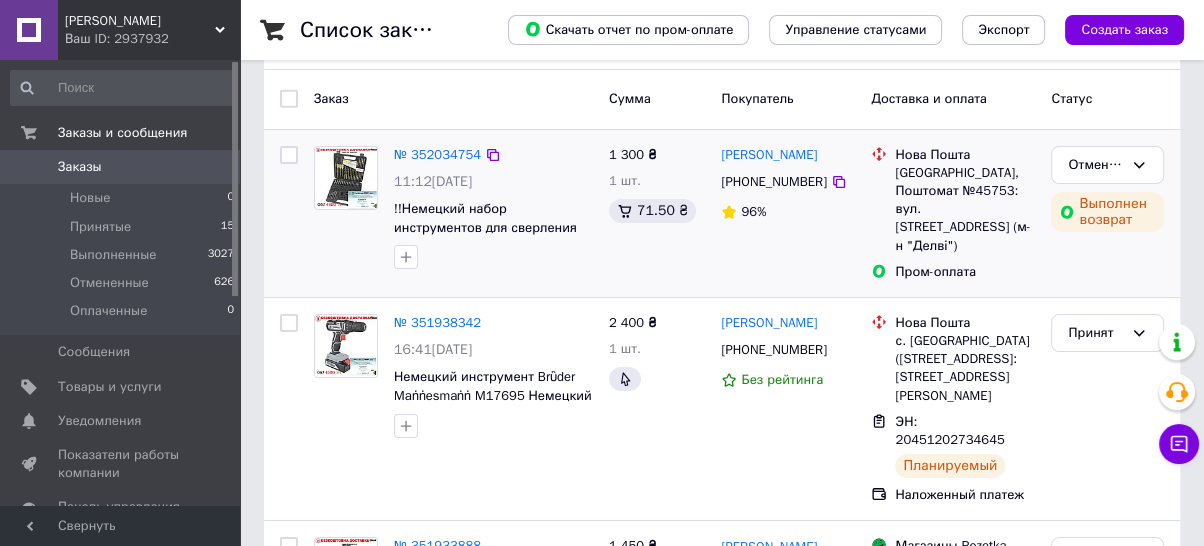 scroll, scrollTop: 111, scrollLeft: 0, axis: vertical 